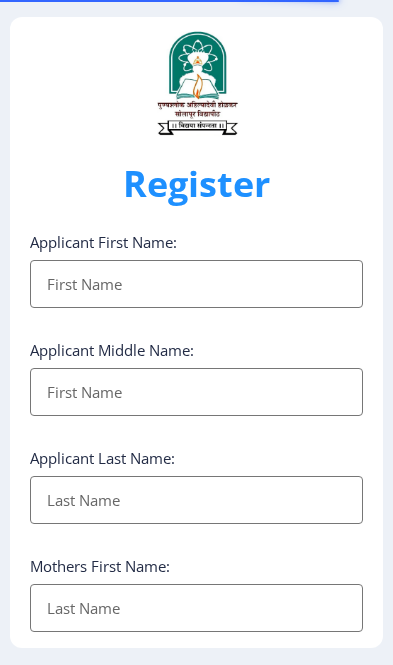 select 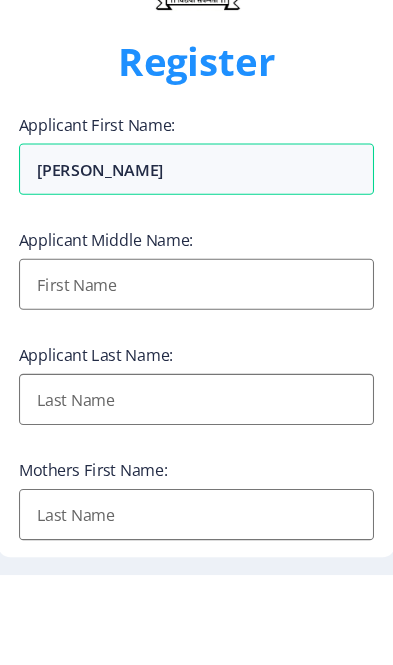 type on "[PERSON_NAME]" 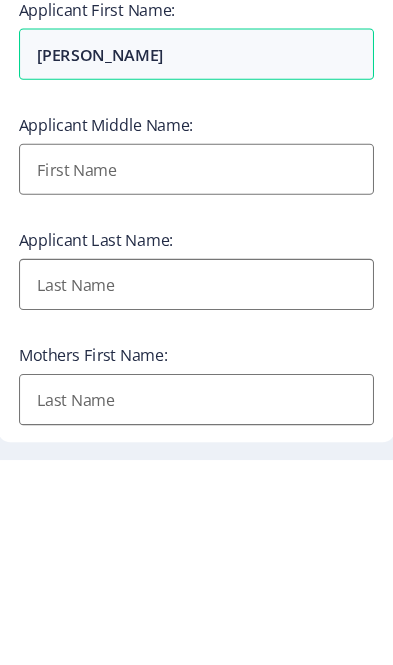 click on "Applicant First Name:" at bounding box center [196, 392] 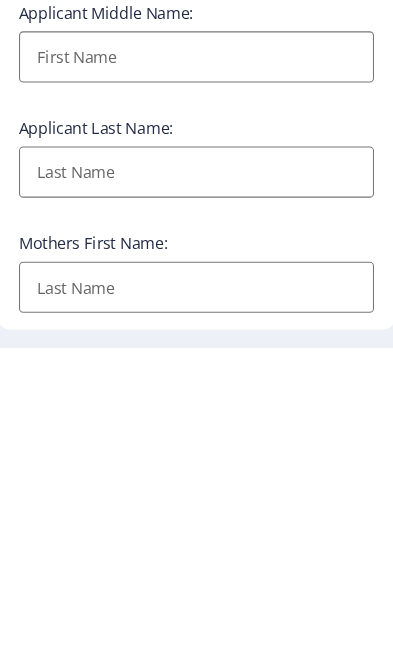 click on "Applicant First Name:" at bounding box center (196, 392) 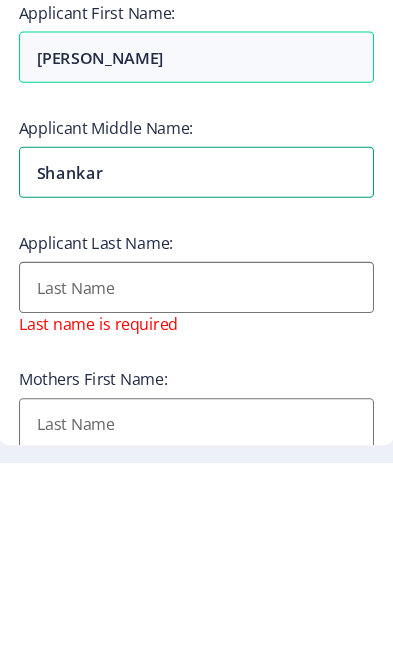 type on "Shankar" 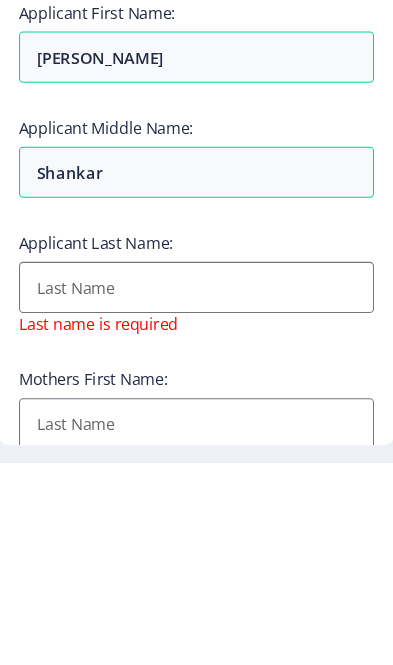 click on "Applicant First Name:" at bounding box center (196, 500) 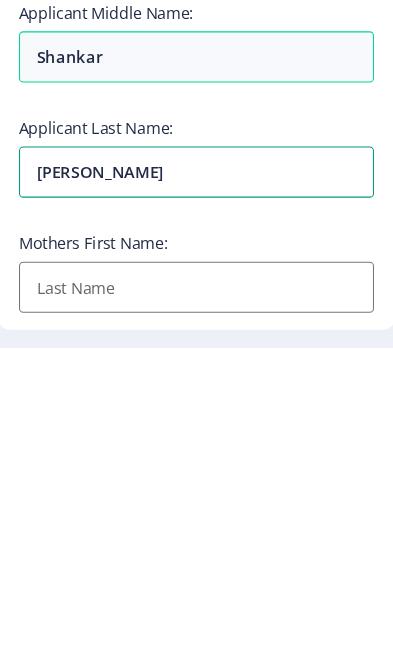 type on "[PERSON_NAME]" 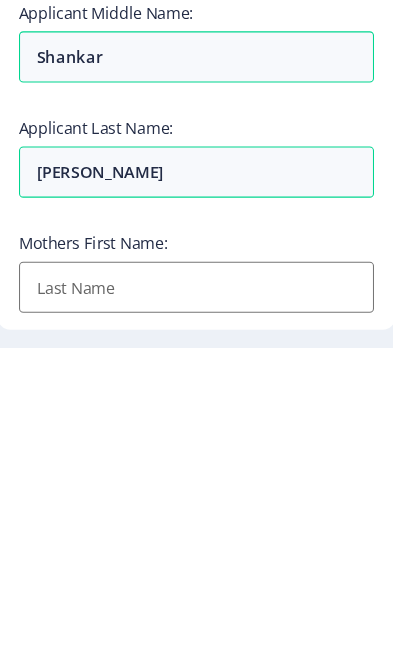 click on "Applicant First Name:" at bounding box center [196, 608] 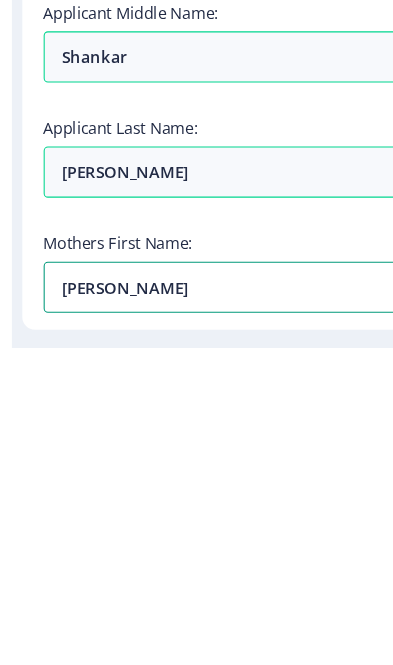 scroll, scrollTop: 187, scrollLeft: 0, axis: vertical 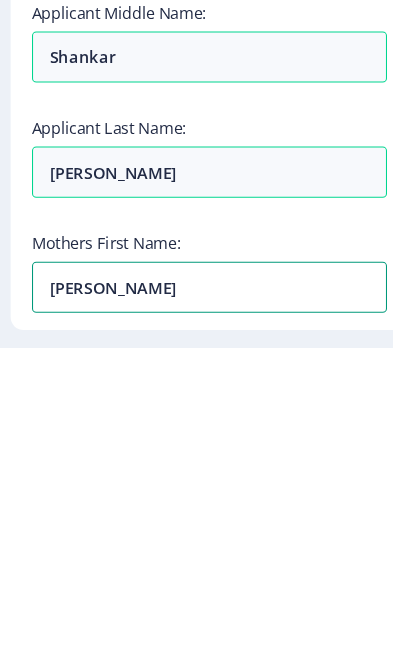 type on "[PERSON_NAME]" 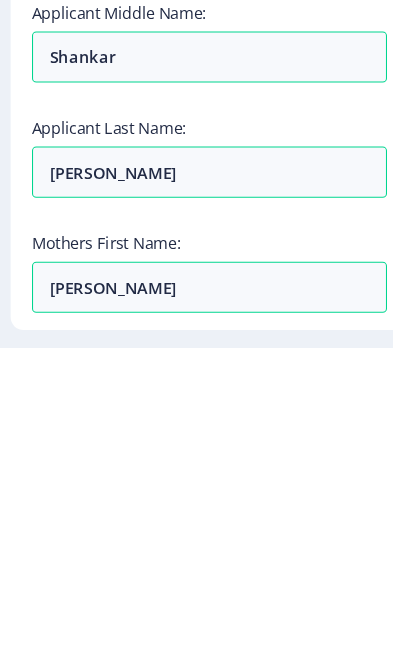 click on "Applicant First Name:" at bounding box center [196, 736] 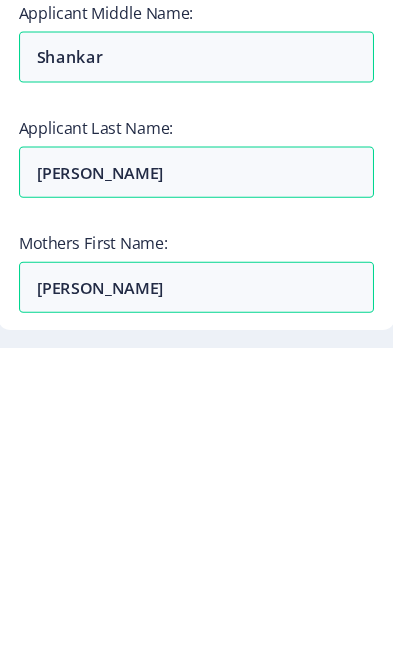 type on "A" 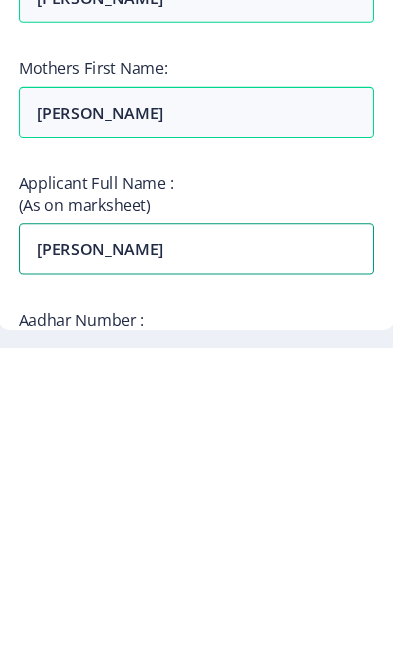 scroll, scrollTop: 167, scrollLeft: 0, axis: vertical 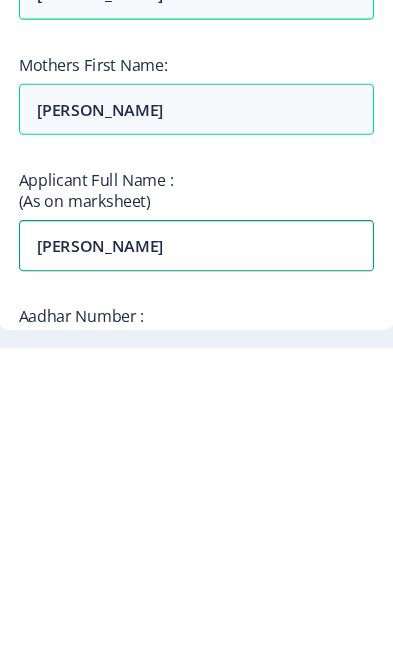 type on "[PERSON_NAME]" 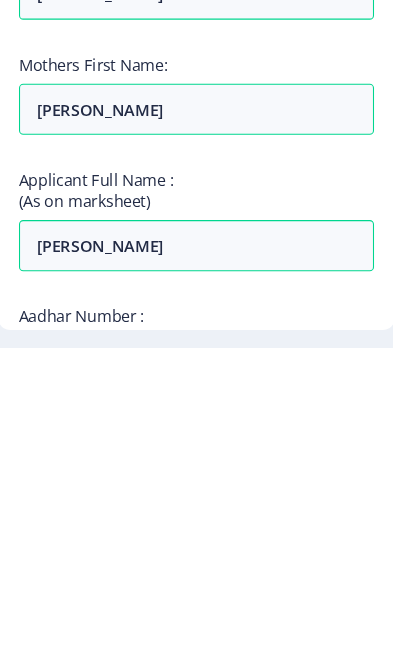 click on "Aadhar Number :" at bounding box center [196, 677] 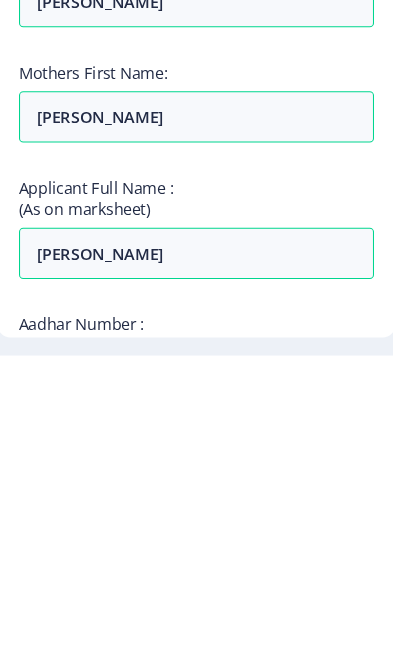 type on "844452699161" 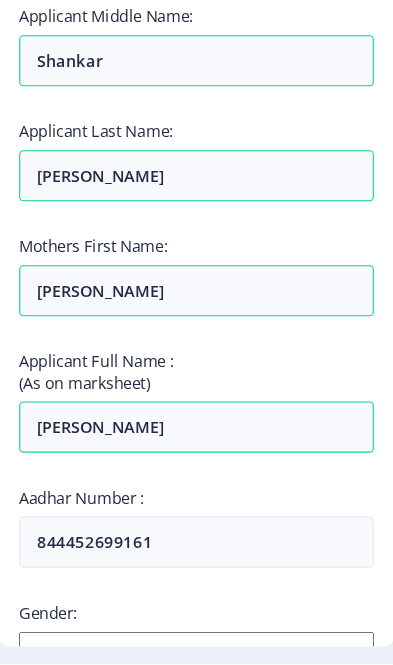 scroll, scrollTop: 298, scrollLeft: 0, axis: vertical 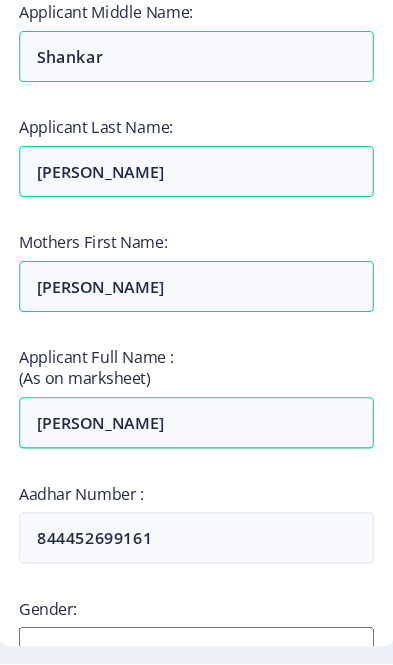 click on "Select Gender [DEMOGRAPHIC_DATA] [DEMOGRAPHIC_DATA] Other" 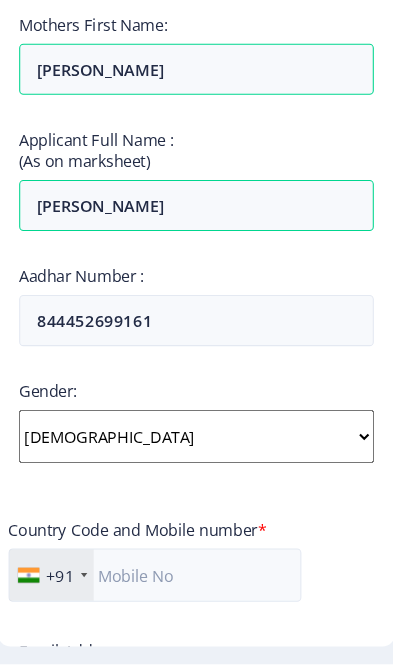 scroll, scrollTop: 515, scrollLeft: 0, axis: vertical 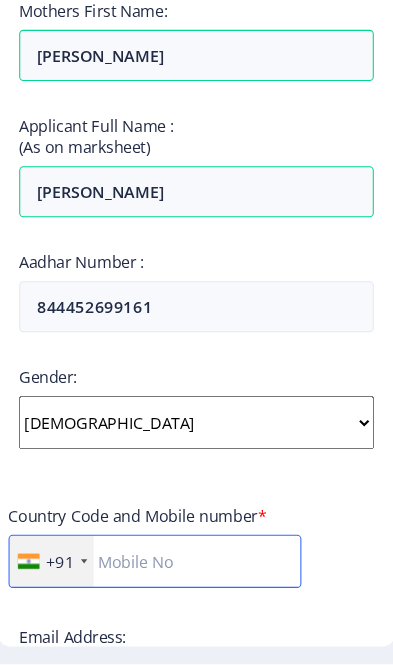 click 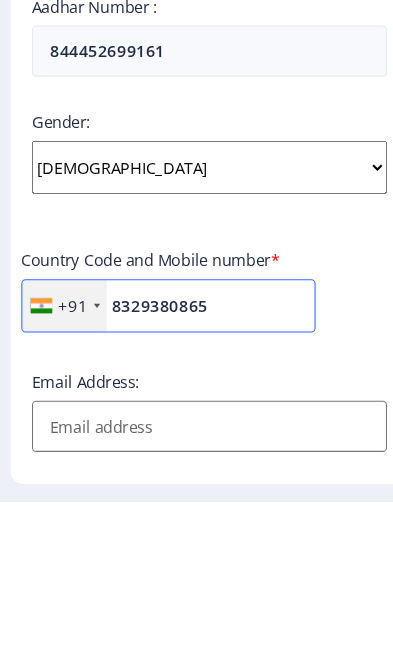 scroll, scrollTop: 603, scrollLeft: 0, axis: vertical 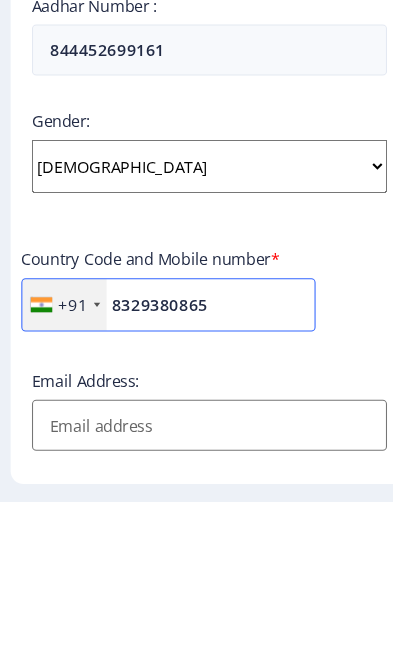 type on "8329380865" 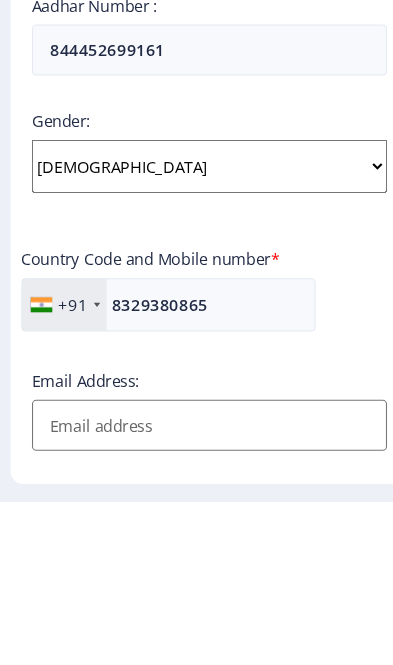 click on "Email Address:" at bounding box center [196, 593] 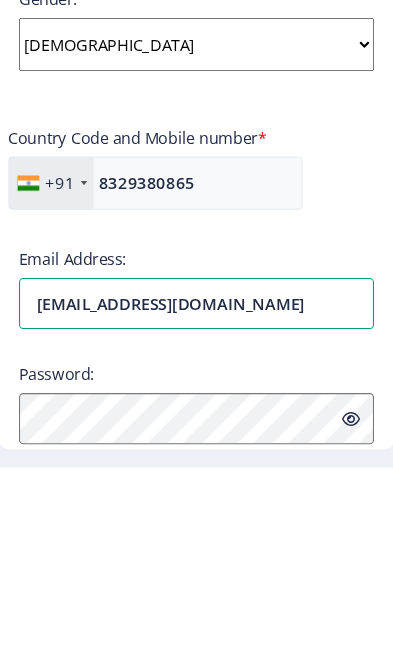 scroll, scrollTop: 684, scrollLeft: 0, axis: vertical 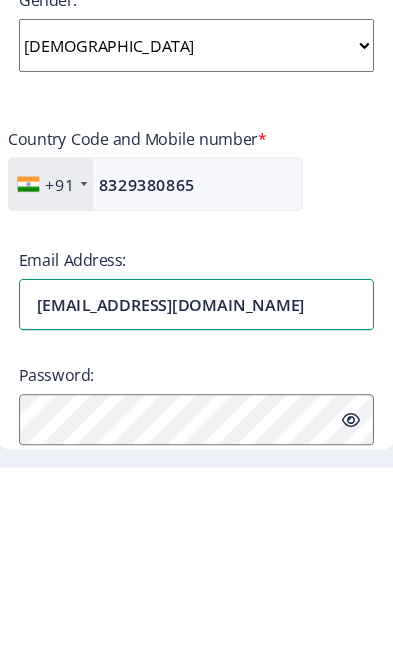 type on "[EMAIL_ADDRESS][DOMAIN_NAME]" 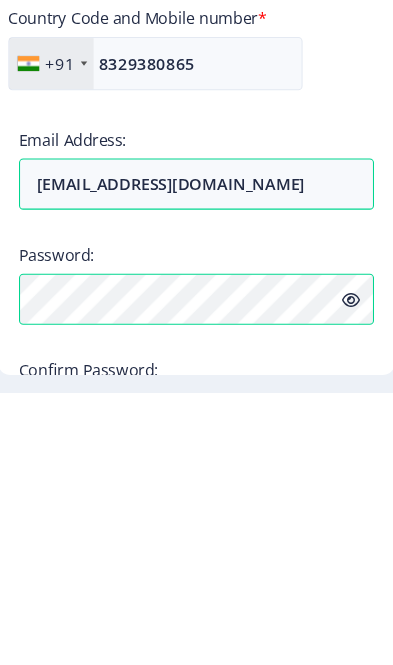 scroll, scrollTop: 726, scrollLeft: 0, axis: vertical 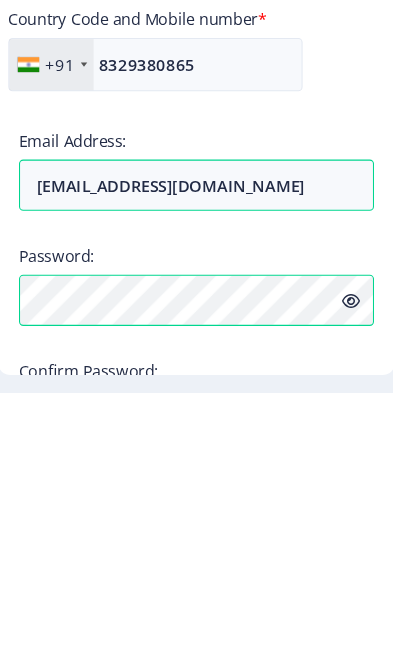 click on "Proceed" 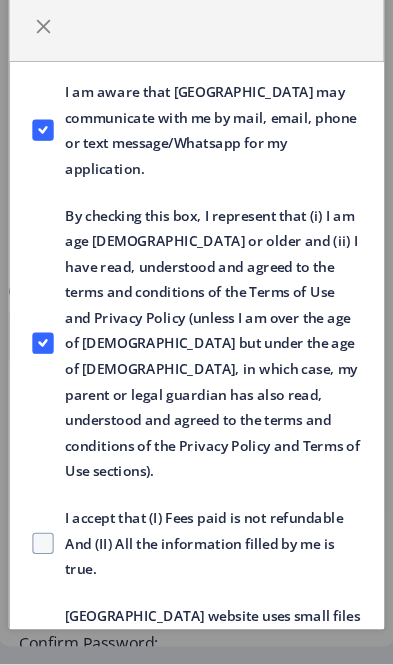 click 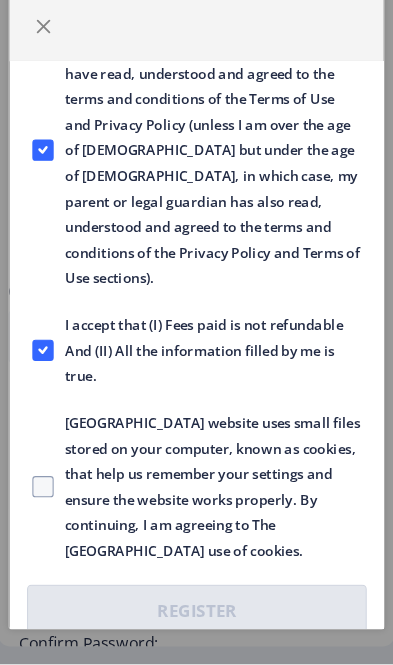 scroll, scrollTop: 180, scrollLeft: 0, axis: vertical 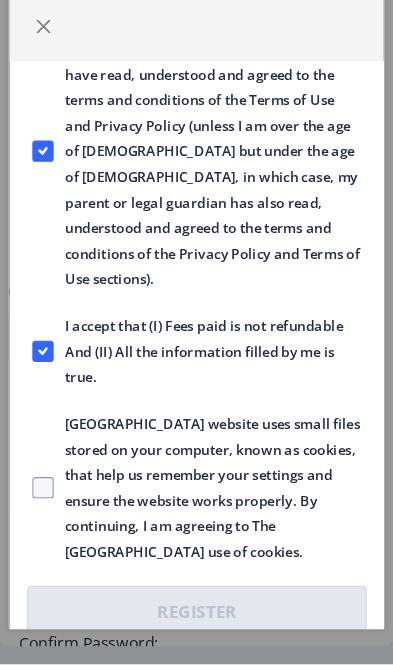 click 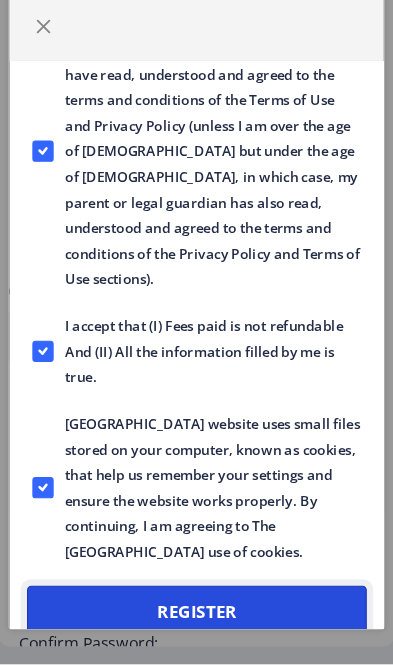 click on "Register" 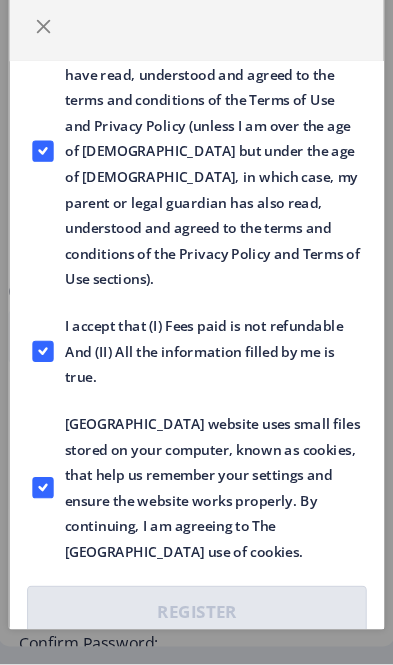 scroll, scrollTop: 0, scrollLeft: 0, axis: both 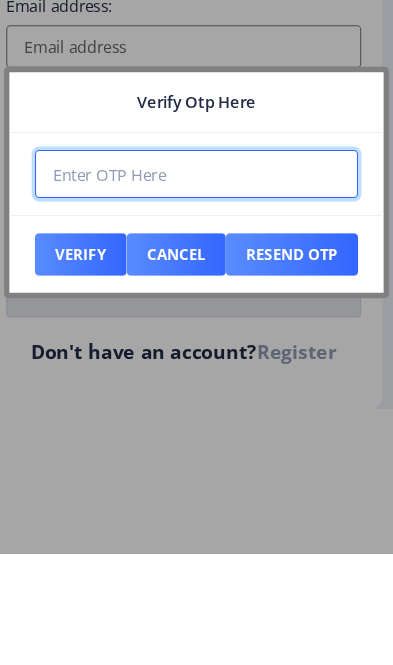 click at bounding box center (196, 309) 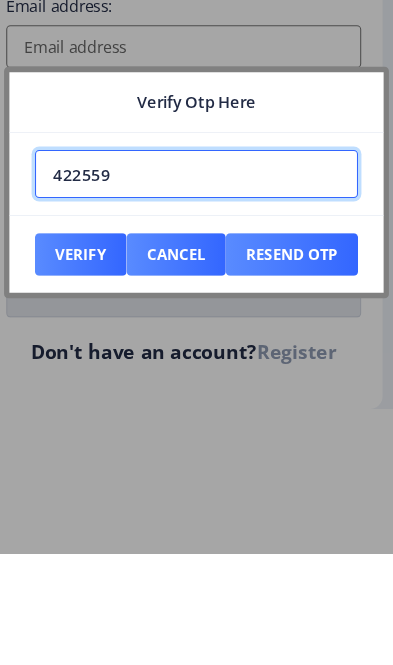 type on "422559" 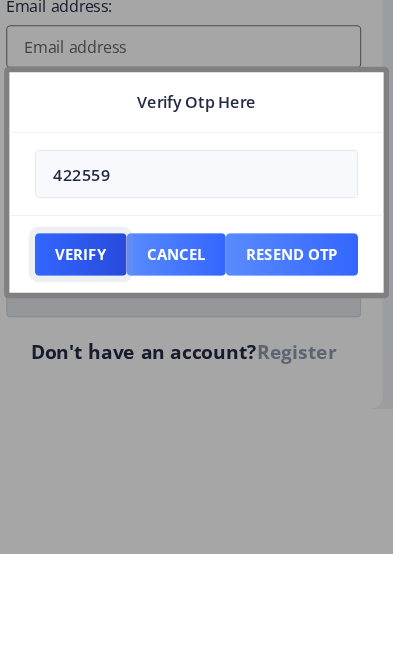 click on "Verify" at bounding box center (88, 385) 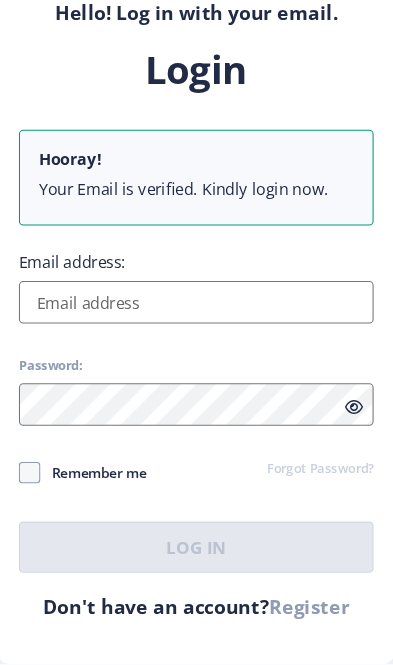 scroll, scrollTop: 156, scrollLeft: 0, axis: vertical 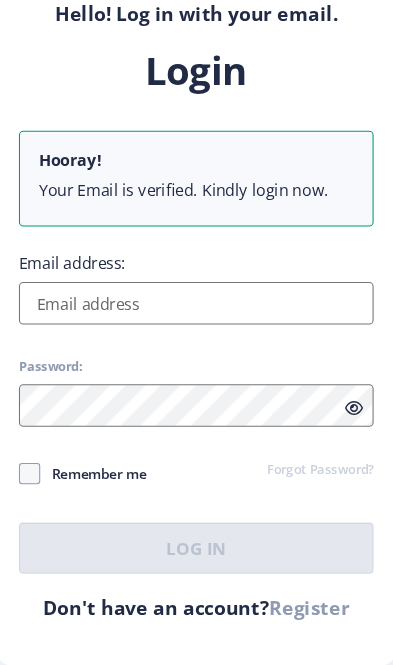 click on "Email address:" at bounding box center (196, 325) 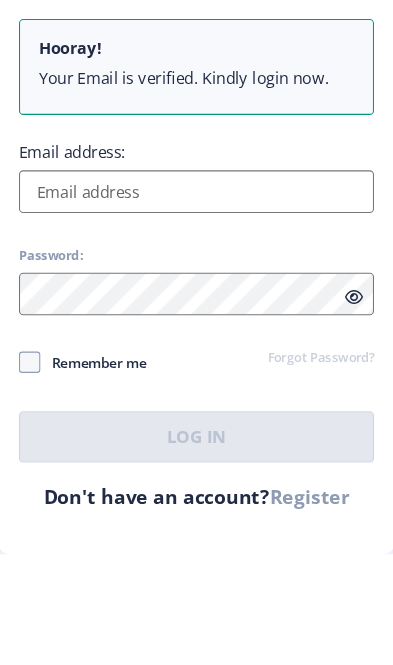 type on "A" 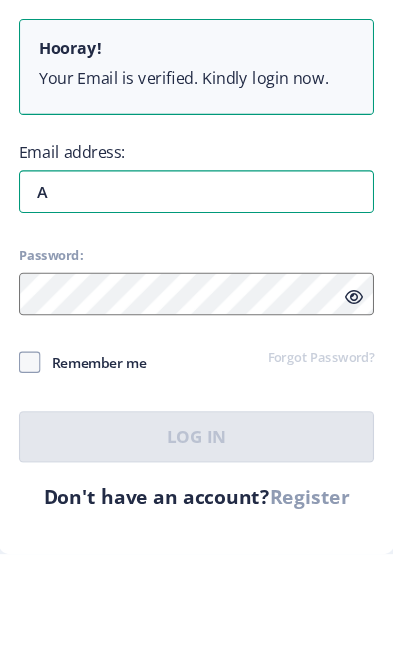 type on "[EMAIL_ADDRESS][DOMAIN_NAME]" 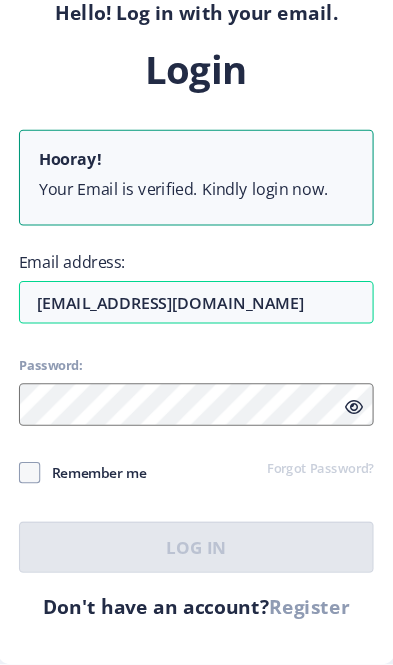 scroll, scrollTop: 186, scrollLeft: 0, axis: vertical 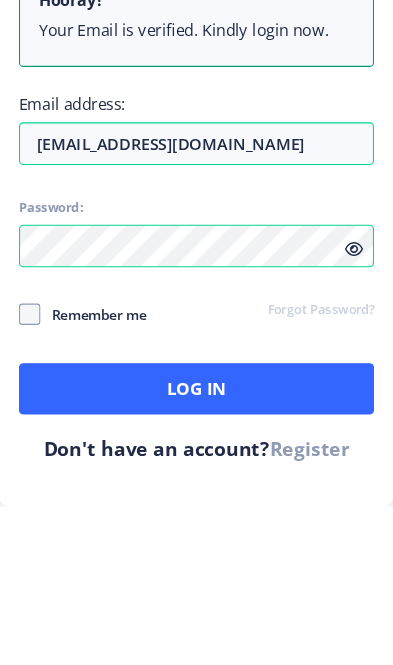 click 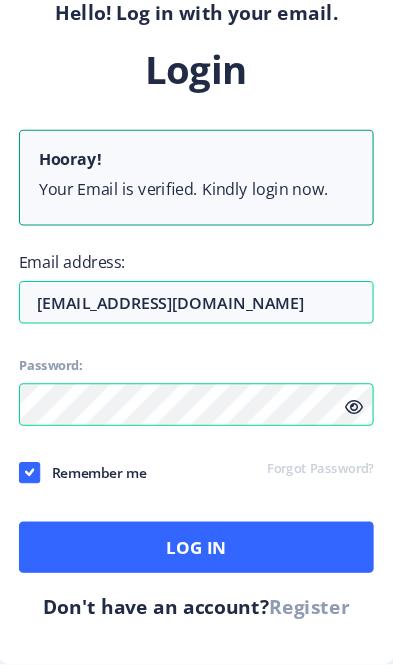 scroll, scrollTop: 187, scrollLeft: 0, axis: vertical 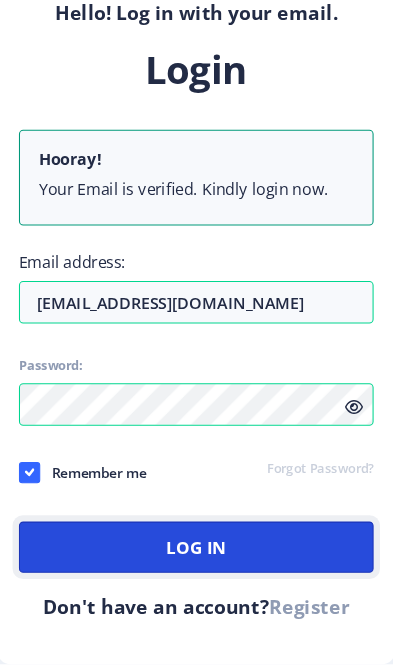 click on "Log In" 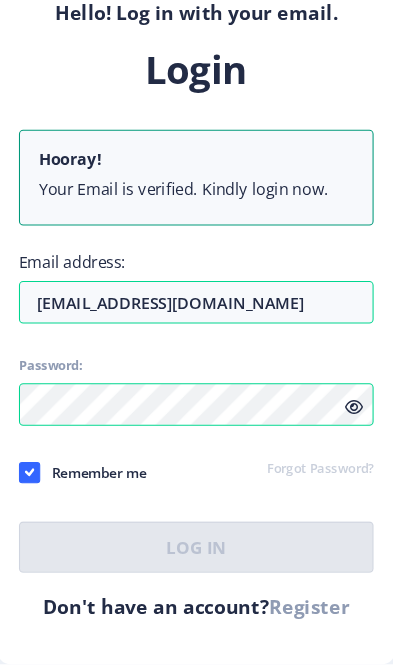 scroll, scrollTop: 187, scrollLeft: 0, axis: vertical 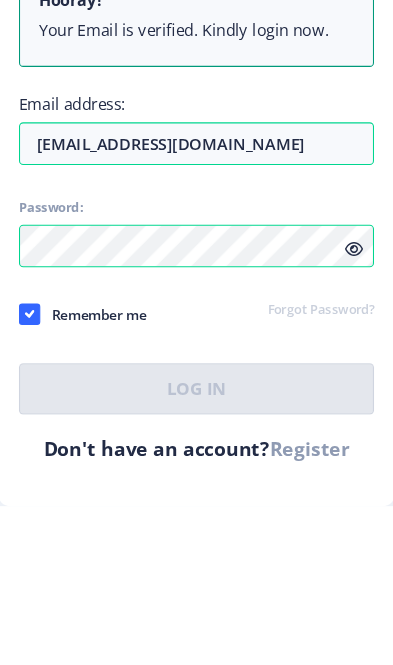 click on "Login Hooray! Your Email is verified. Kindly login now. Email address: [EMAIL_ADDRESS][DOMAIN_NAME] Password: Remember me Forgot Password?  Log In" 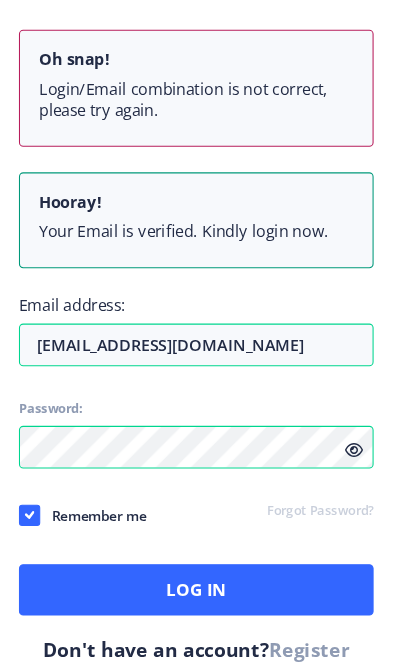click on "Hooray! Your Email is verified. Kindly login now." 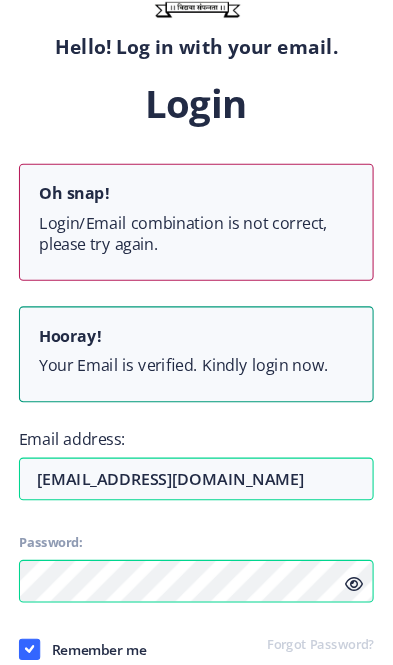 scroll, scrollTop: 103, scrollLeft: 0, axis: vertical 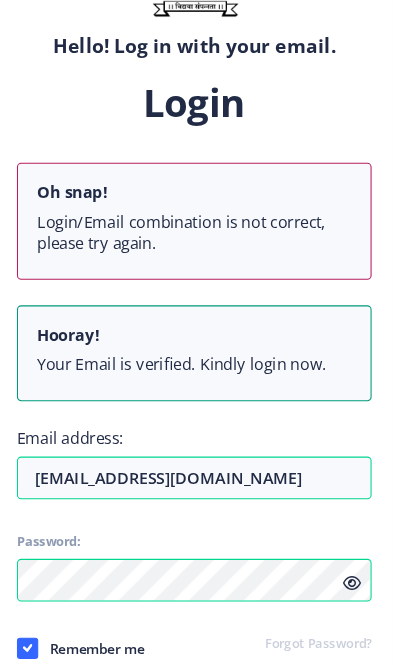 click on "Hooray! Your Email is verified. Kindly login now." 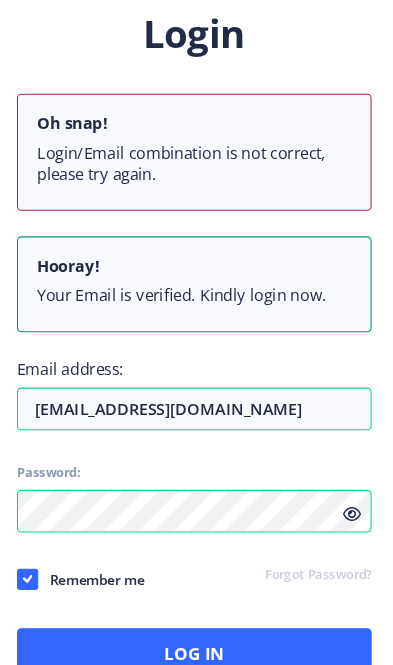 scroll, scrollTop: 0, scrollLeft: 0, axis: both 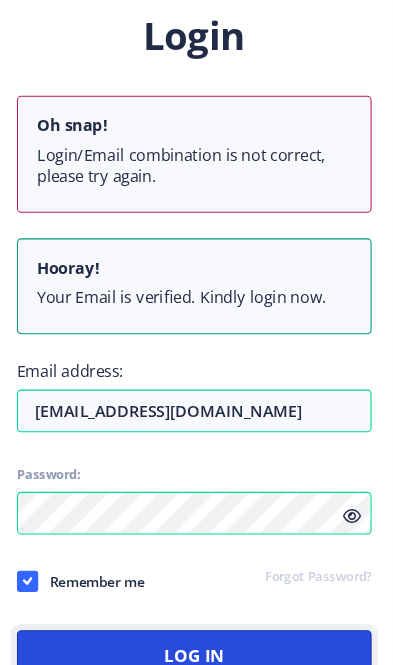 click on "Log In" 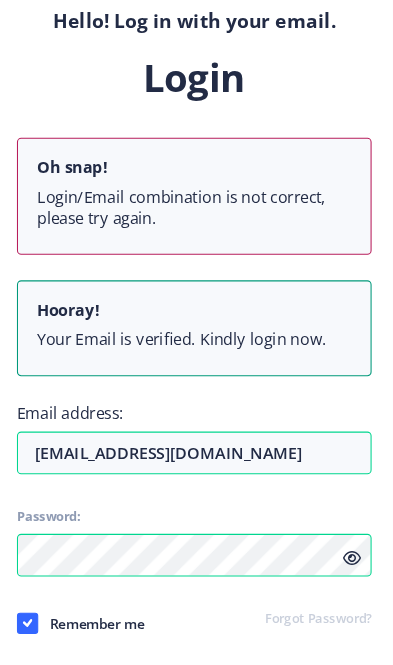scroll, scrollTop: 126, scrollLeft: 0, axis: vertical 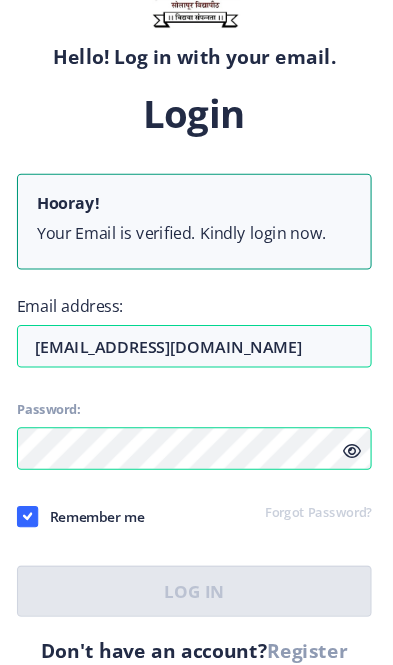 click on "Forgot Password?" 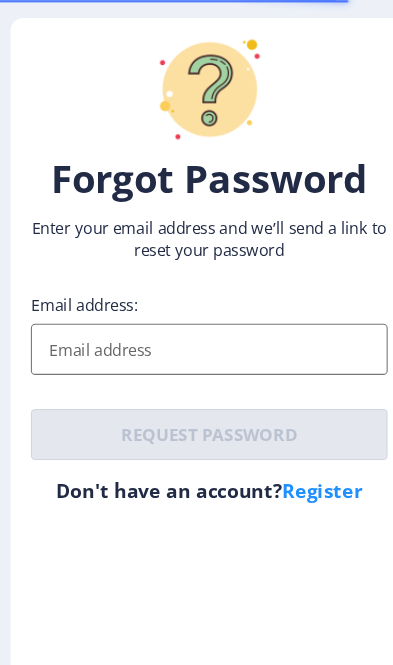 click on "Email address:" at bounding box center [196, 328] 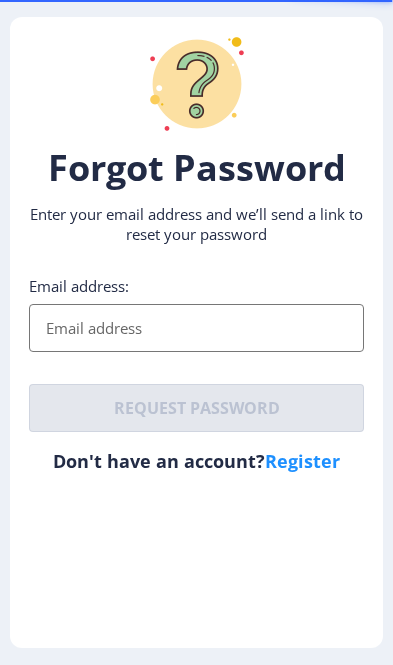 scroll, scrollTop: 0, scrollLeft: 0, axis: both 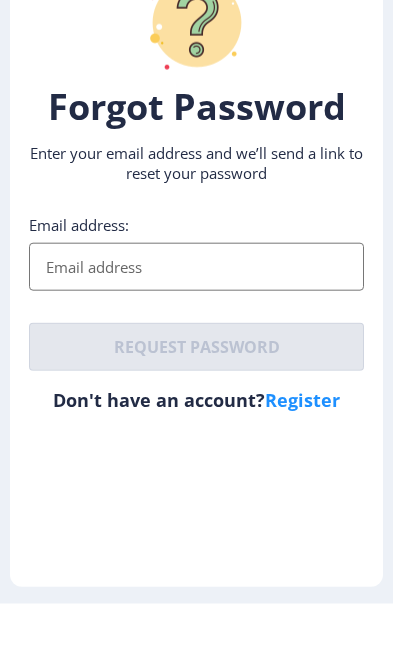 click on "Email address:" at bounding box center [196, 328] 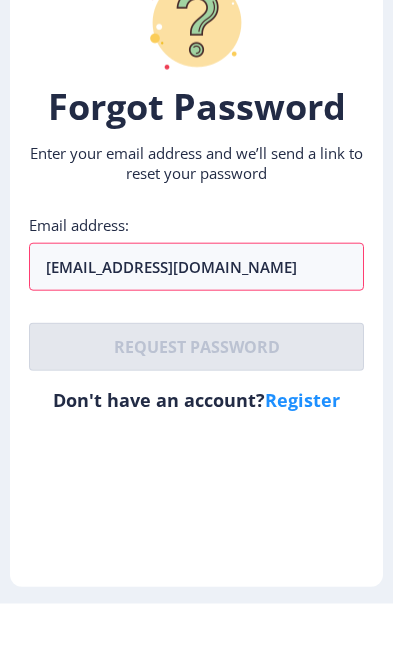 scroll, scrollTop: 61, scrollLeft: 0, axis: vertical 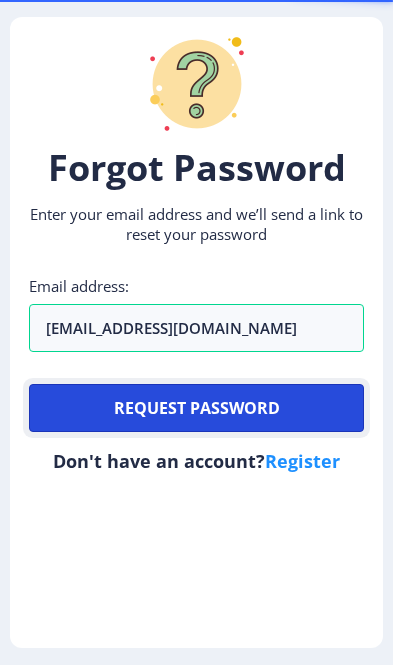 click on "Request password" 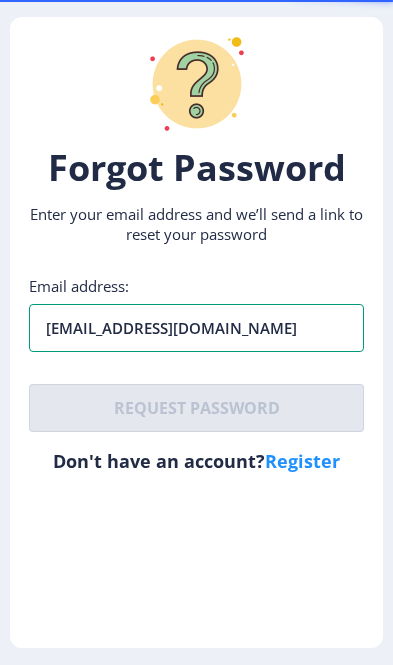 click on "[EMAIL_ADDRESS][DOMAIN_NAME]" at bounding box center [196, 328] 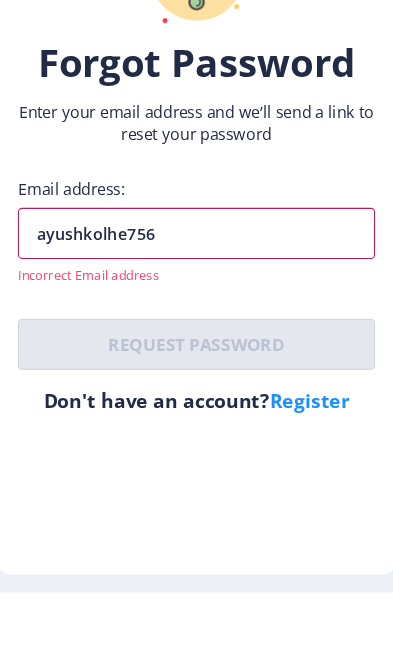 type on "[EMAIL_ADDRESS][DOMAIN_NAME]" 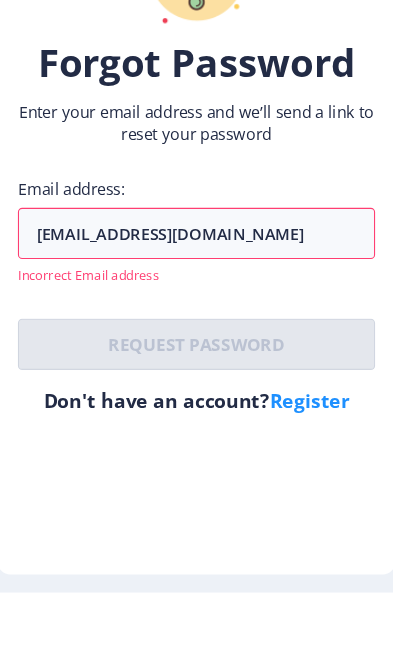 scroll, scrollTop: 129, scrollLeft: 0, axis: vertical 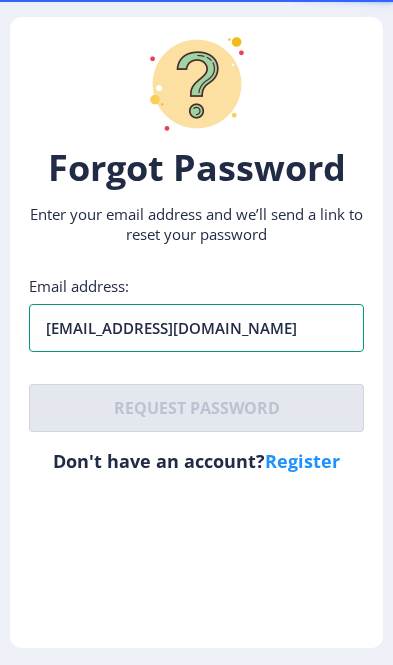 click on "[EMAIL_ADDRESS][DOMAIN_NAME]" at bounding box center [196, 328] 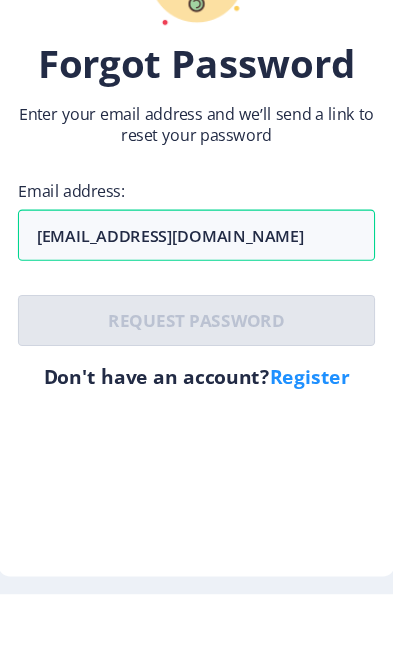 click on "Don't have an account?  Register" 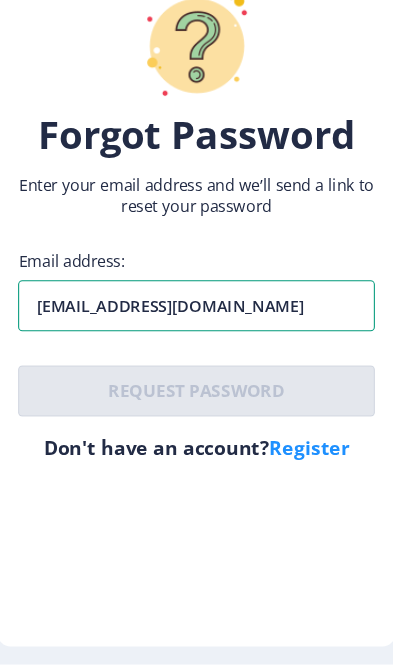 click on "[EMAIL_ADDRESS][DOMAIN_NAME]" at bounding box center [196, 328] 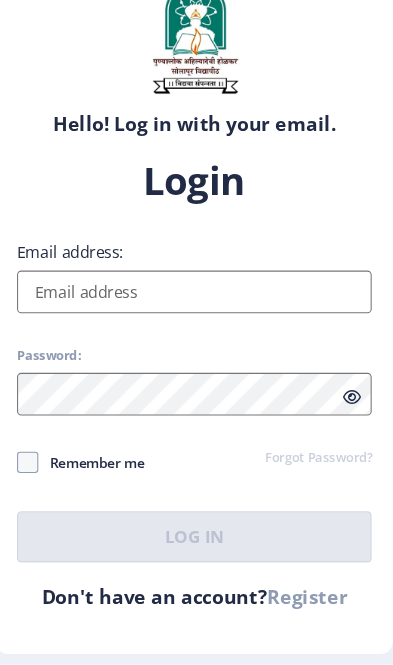 scroll, scrollTop: 187, scrollLeft: 0, axis: vertical 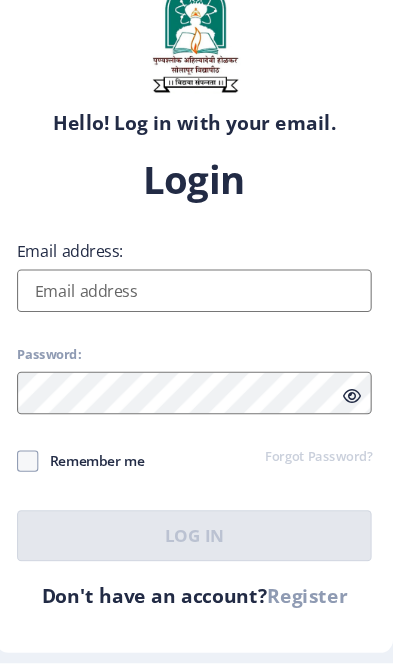 click on "Email address:" at bounding box center [196, 315] 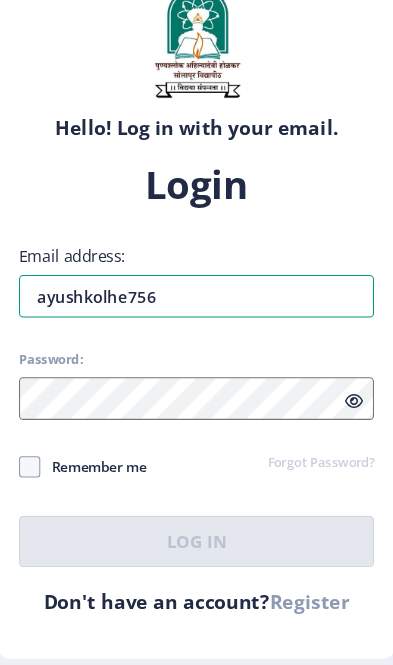 type on "[EMAIL_ADDRESS][DOMAIN_NAME]" 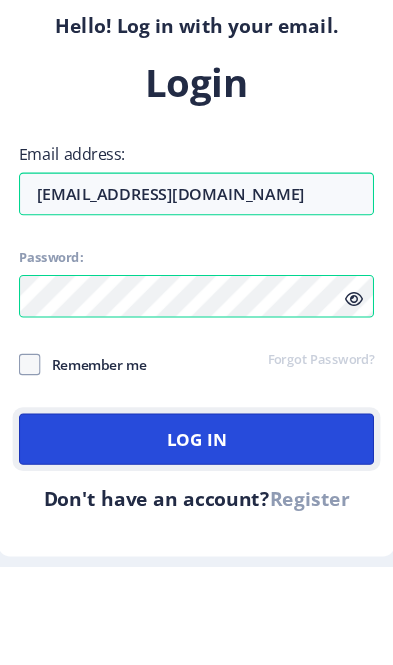 click on "Log In" 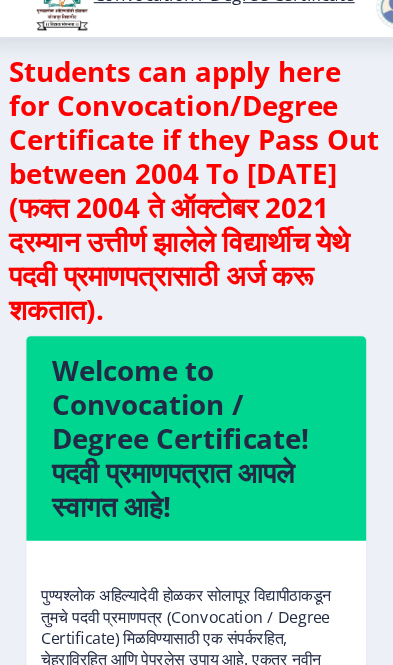 scroll, scrollTop: 15, scrollLeft: 0, axis: vertical 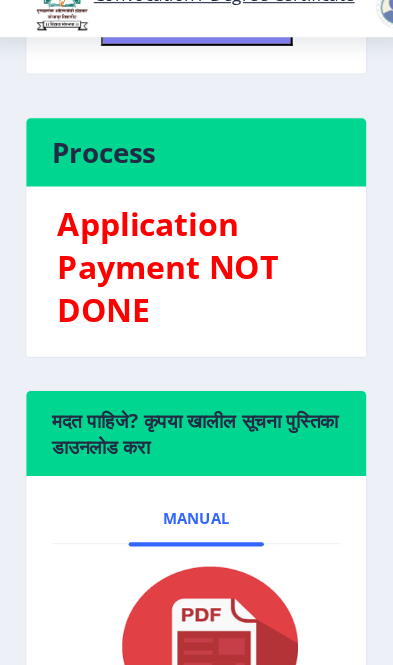 click 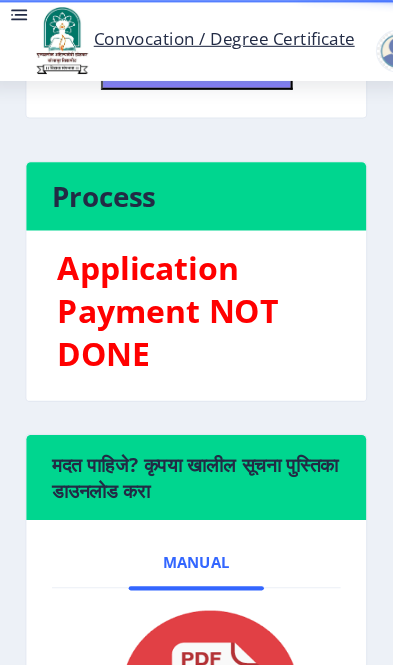 scroll, scrollTop: 0, scrollLeft: 0, axis: both 